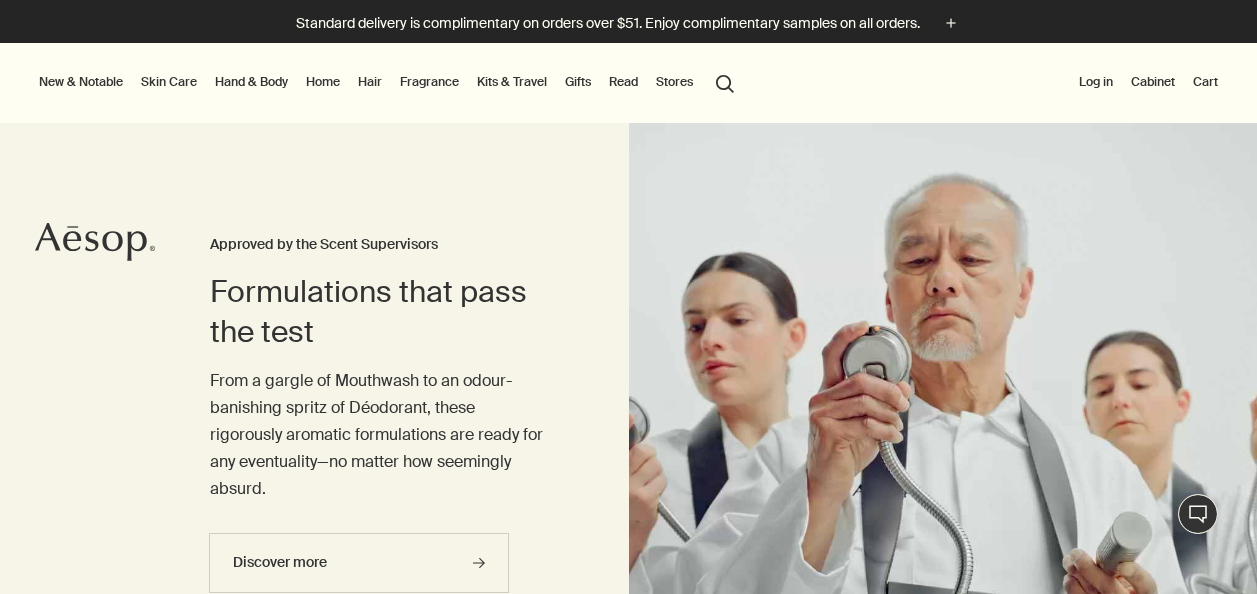 scroll, scrollTop: 0, scrollLeft: 0, axis: both 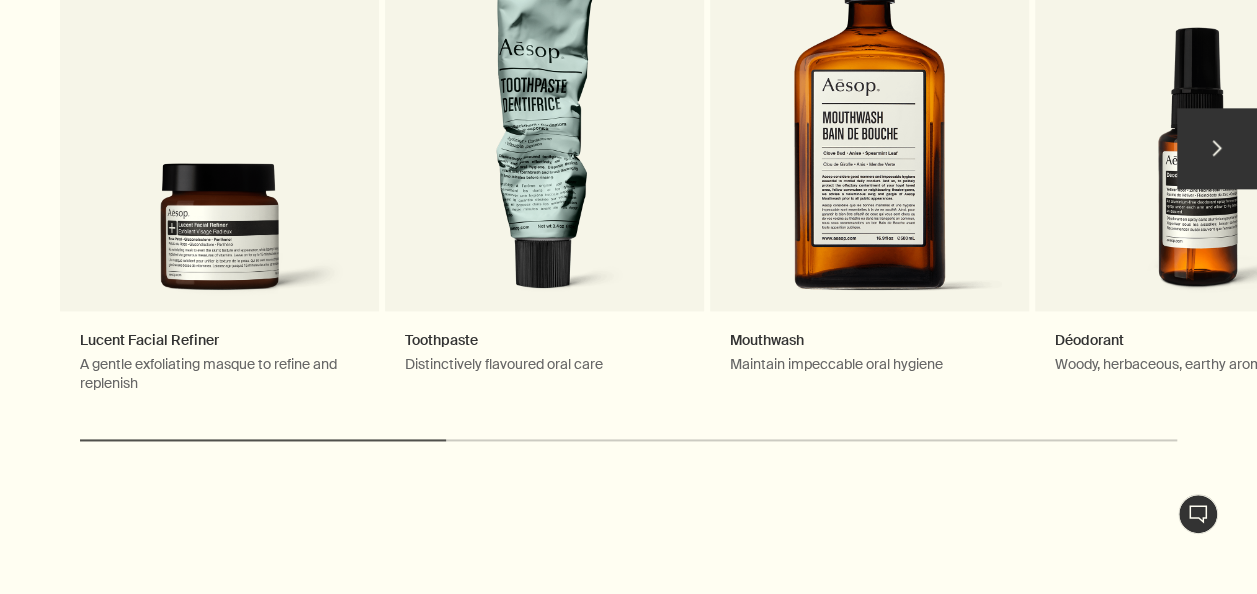 click on "chevron" at bounding box center (1217, 148) 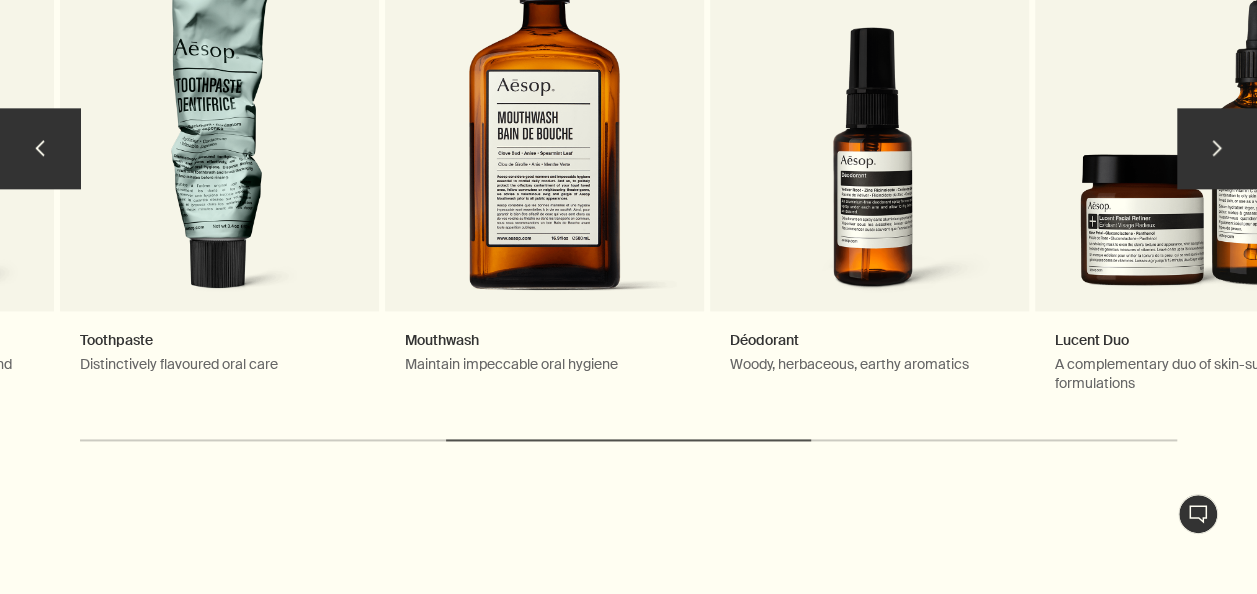 click on "chevron" at bounding box center [1217, 148] 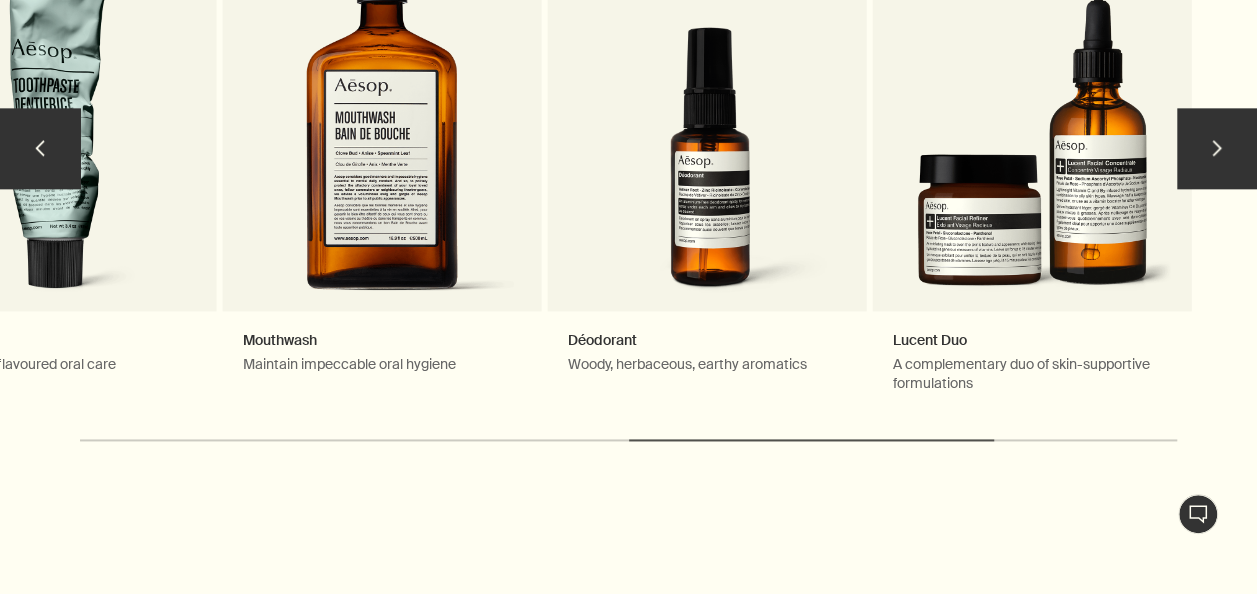 click on "chevron" at bounding box center [1217, 148] 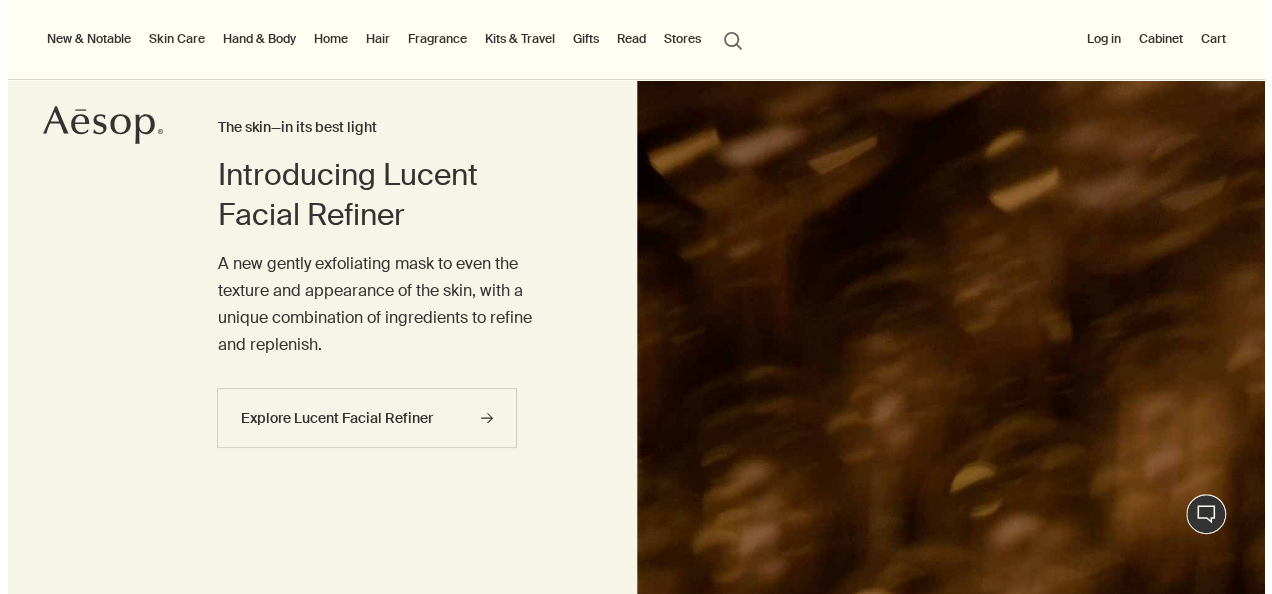 scroll, scrollTop: 0, scrollLeft: 0, axis: both 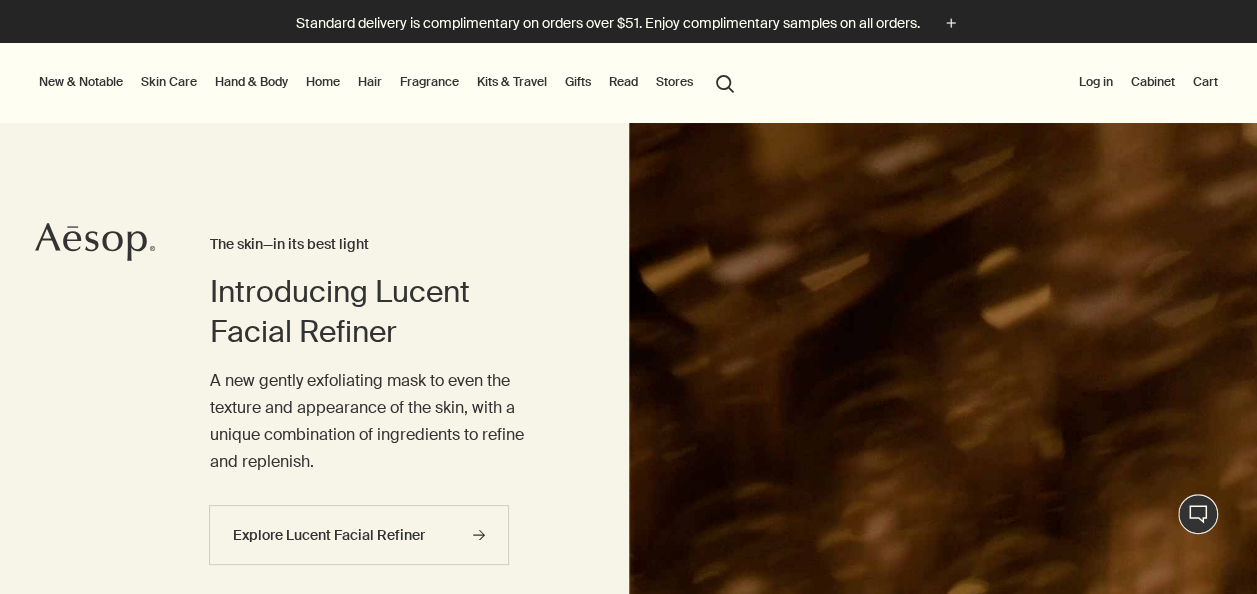 click on "Hand & Body" at bounding box center [251, 82] 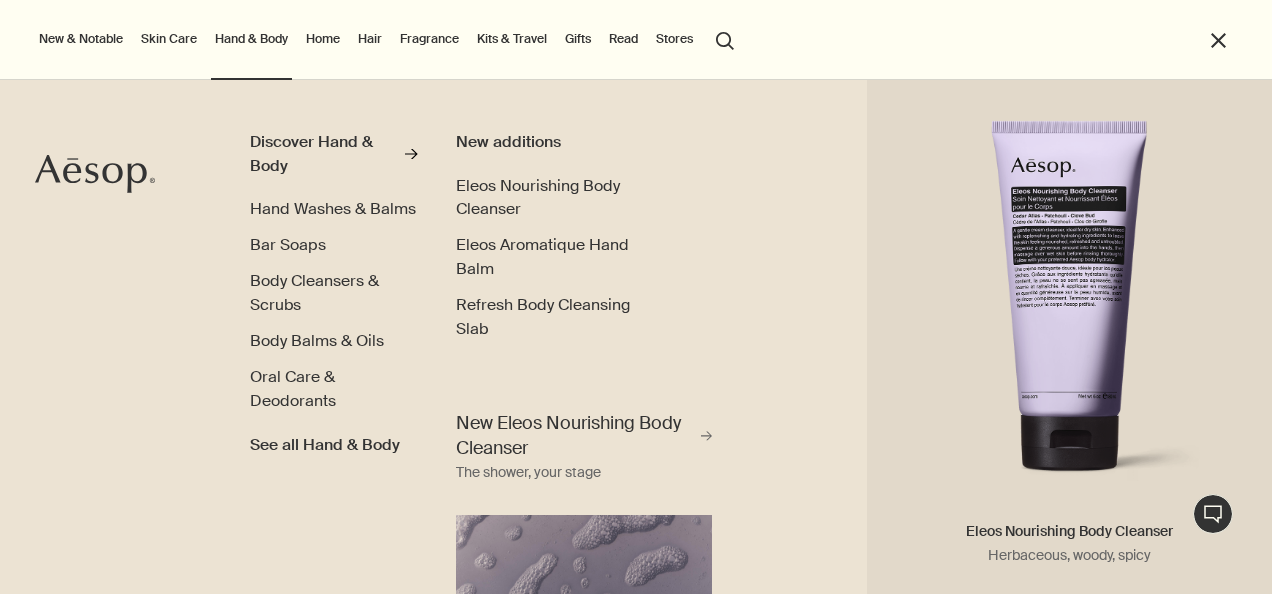 scroll, scrollTop: 0, scrollLeft: 0, axis: both 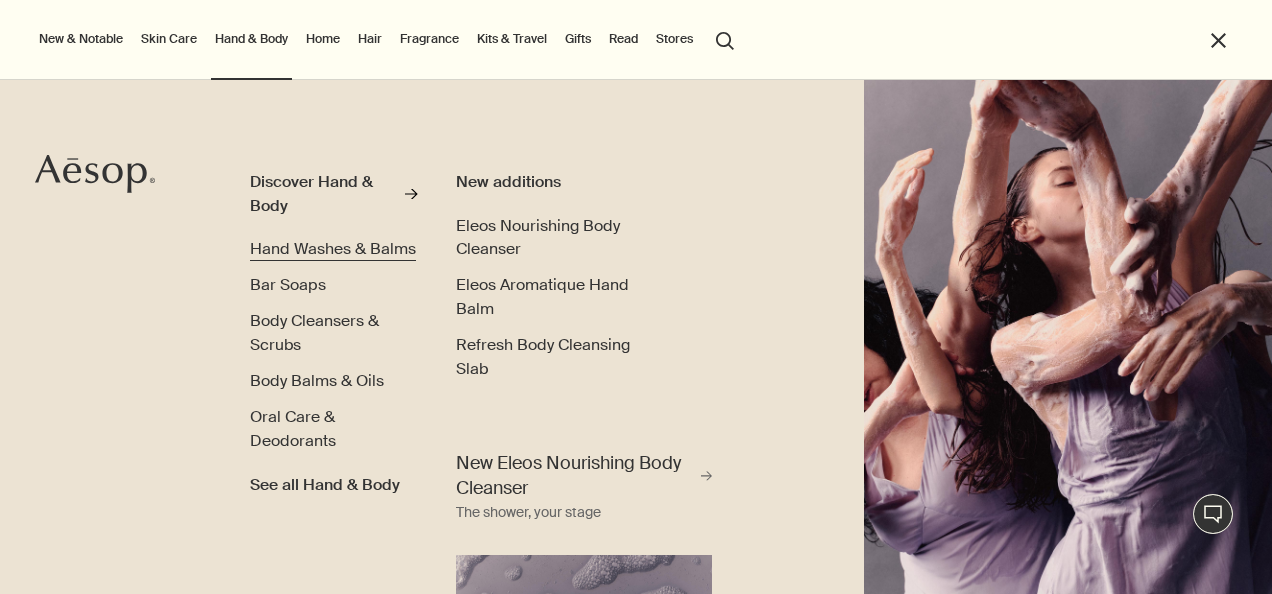 click on "Hand Washes & Balms" at bounding box center [333, 248] 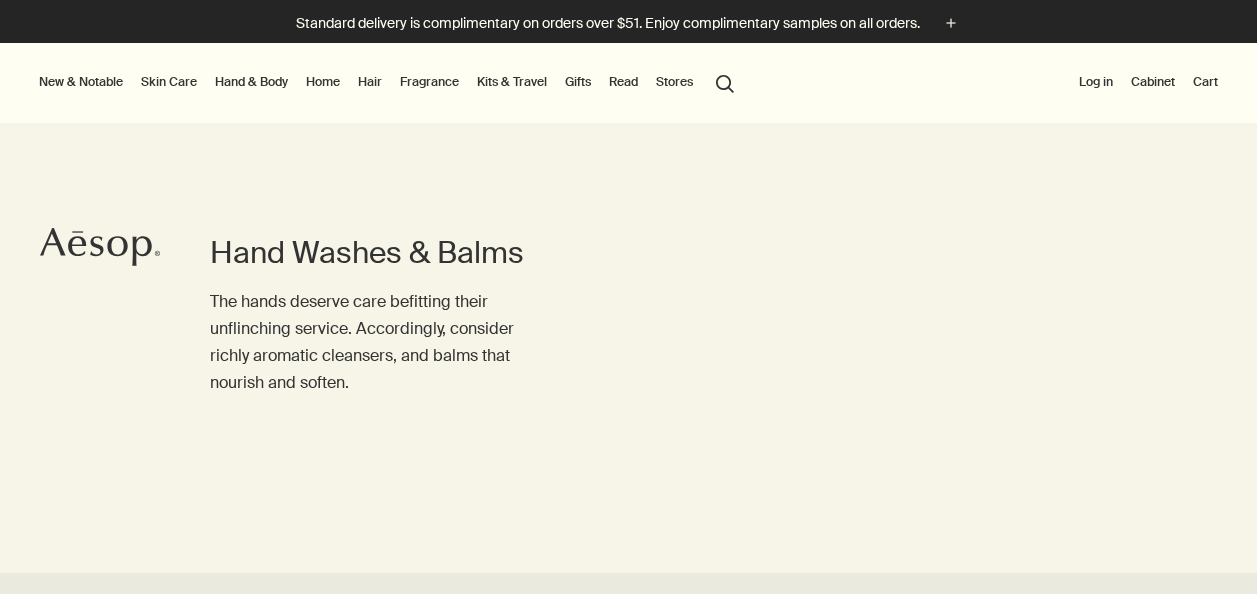 scroll, scrollTop: 0, scrollLeft: 0, axis: both 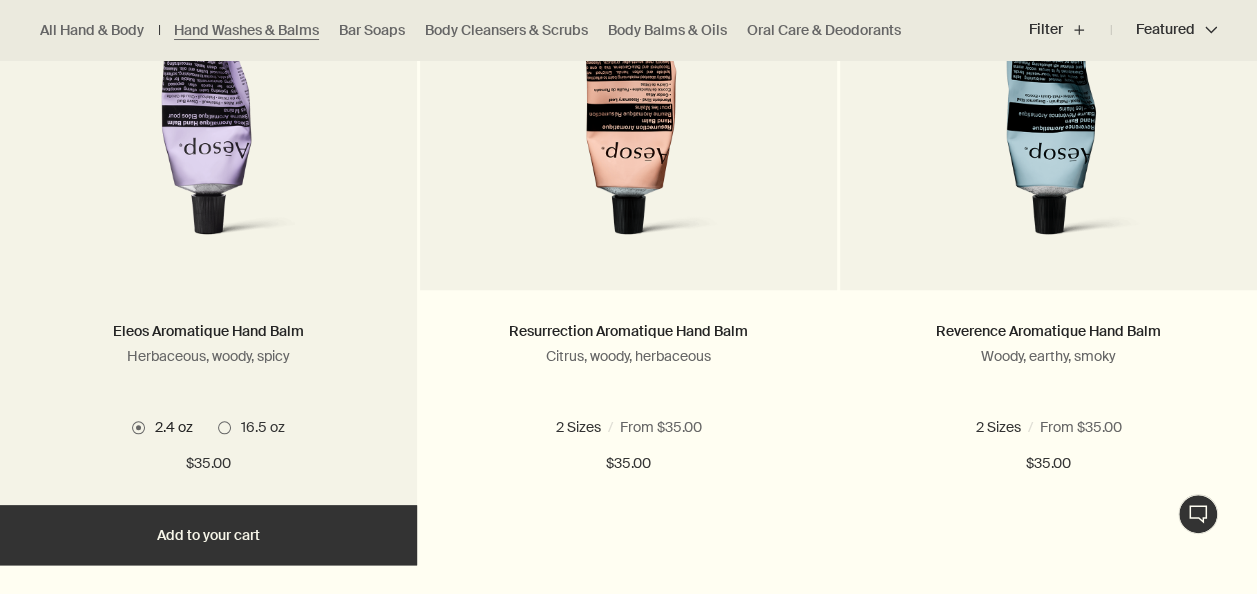 click at bounding box center (209, 75) 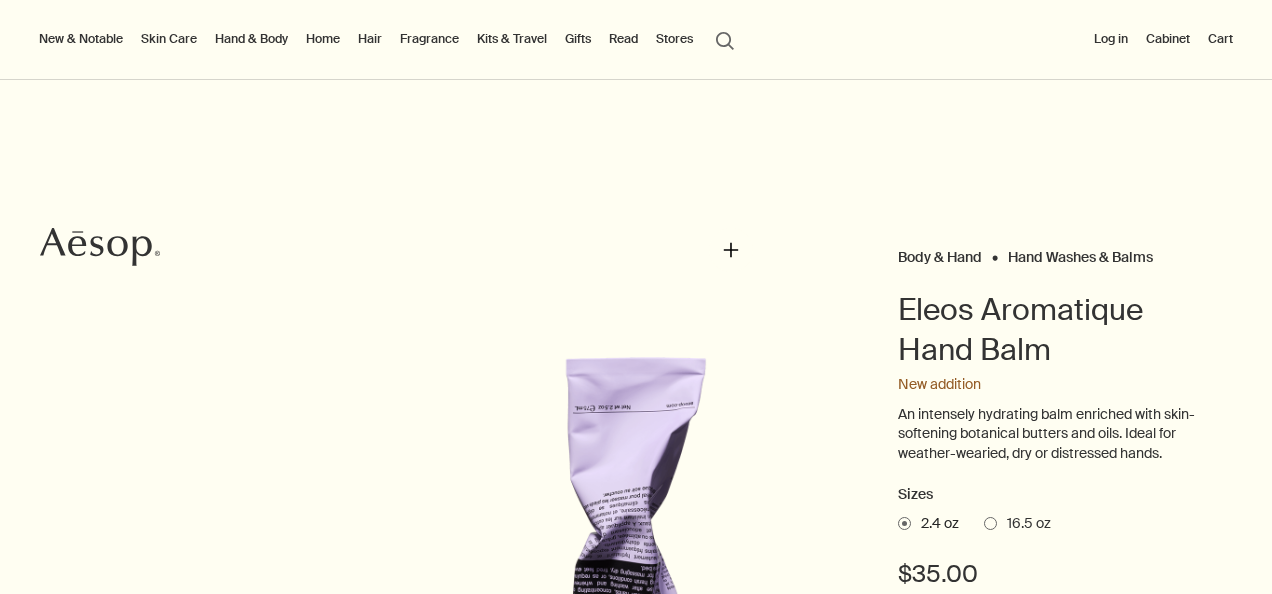 scroll, scrollTop: 0, scrollLeft: 0, axis: both 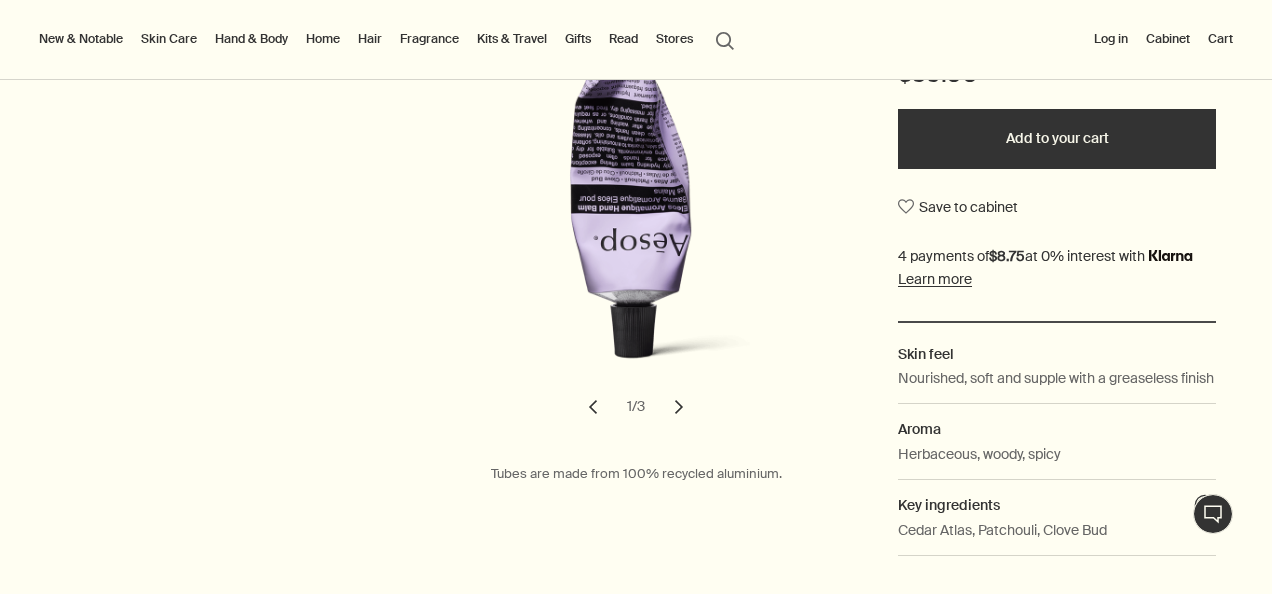 click on "chevron" at bounding box center [679, 407] 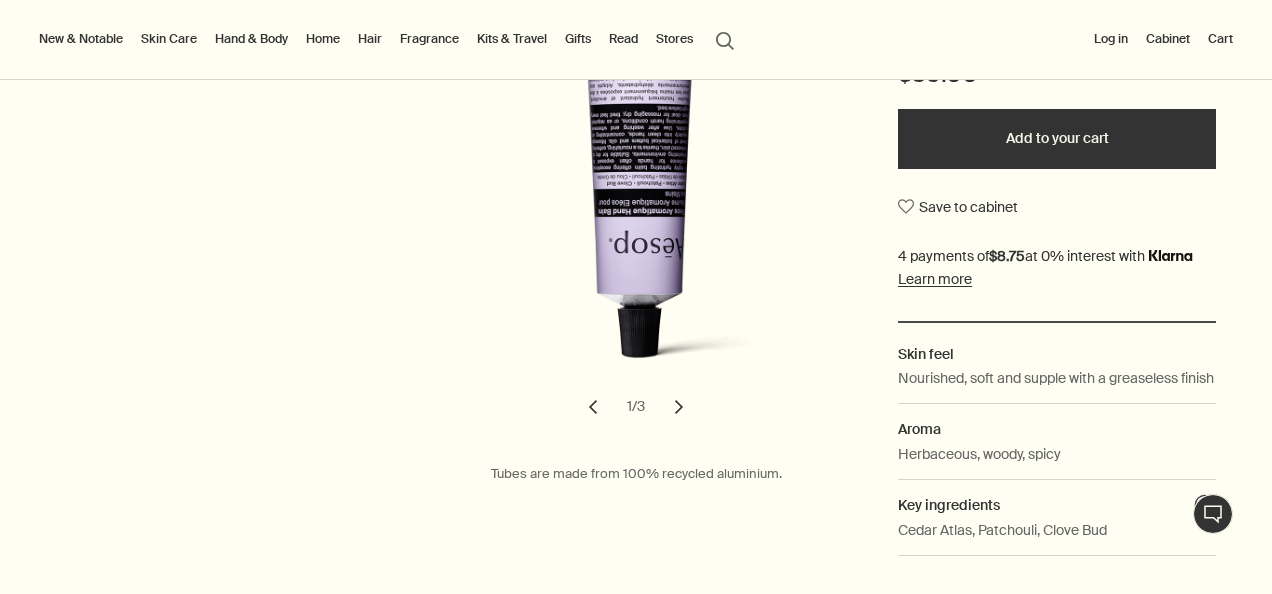click on "chevron" at bounding box center [679, 407] 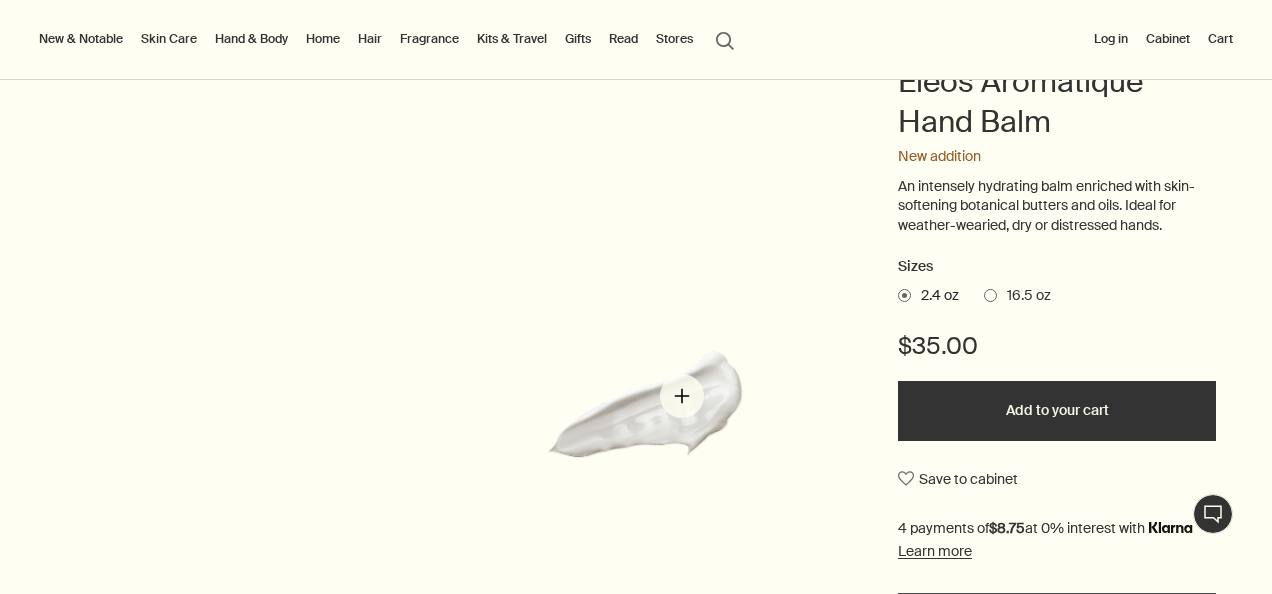 scroll, scrollTop: 200, scrollLeft: 0, axis: vertical 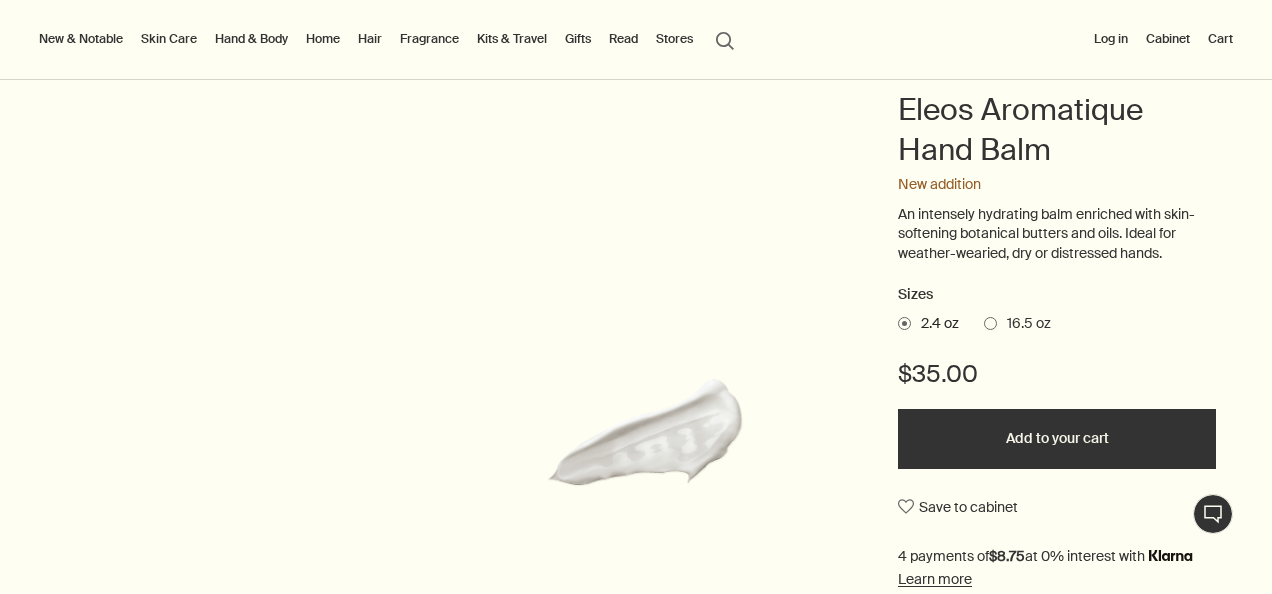 click at bounding box center (990, 323) 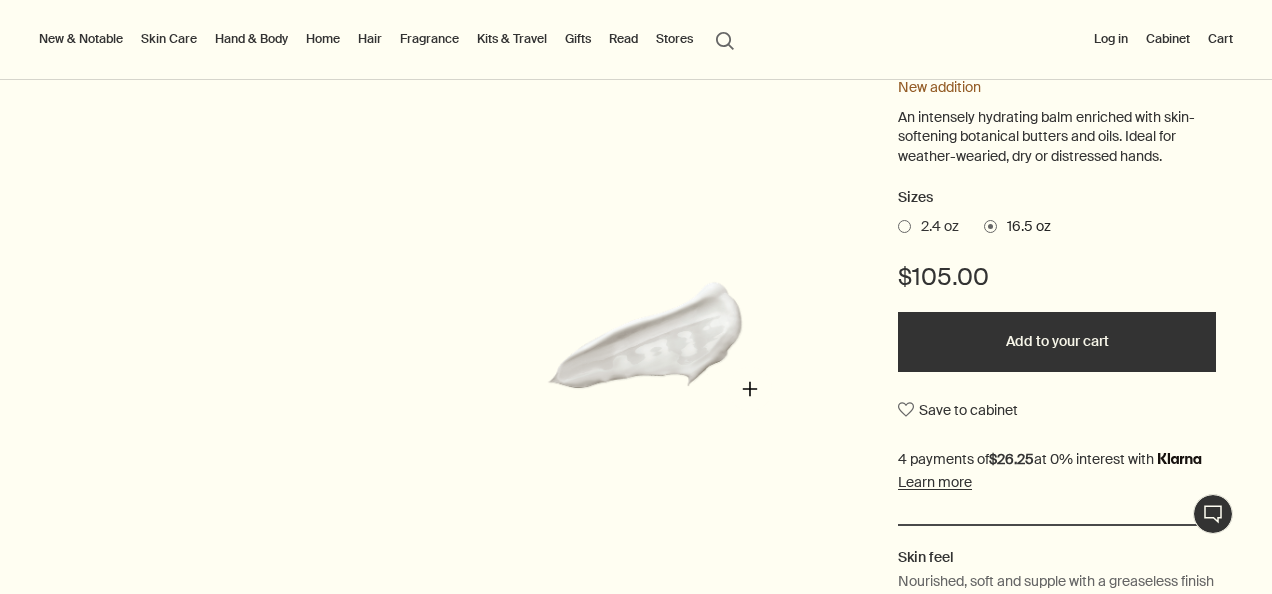 scroll, scrollTop: 200, scrollLeft: 0, axis: vertical 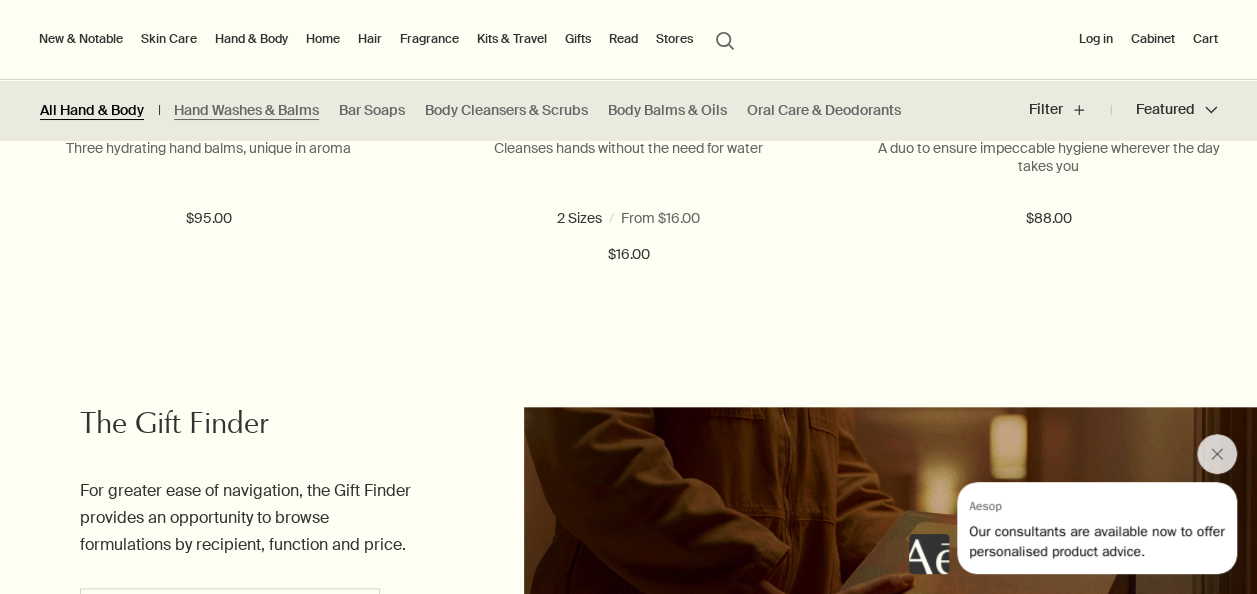 click on "All Hand & Body" at bounding box center (92, 110) 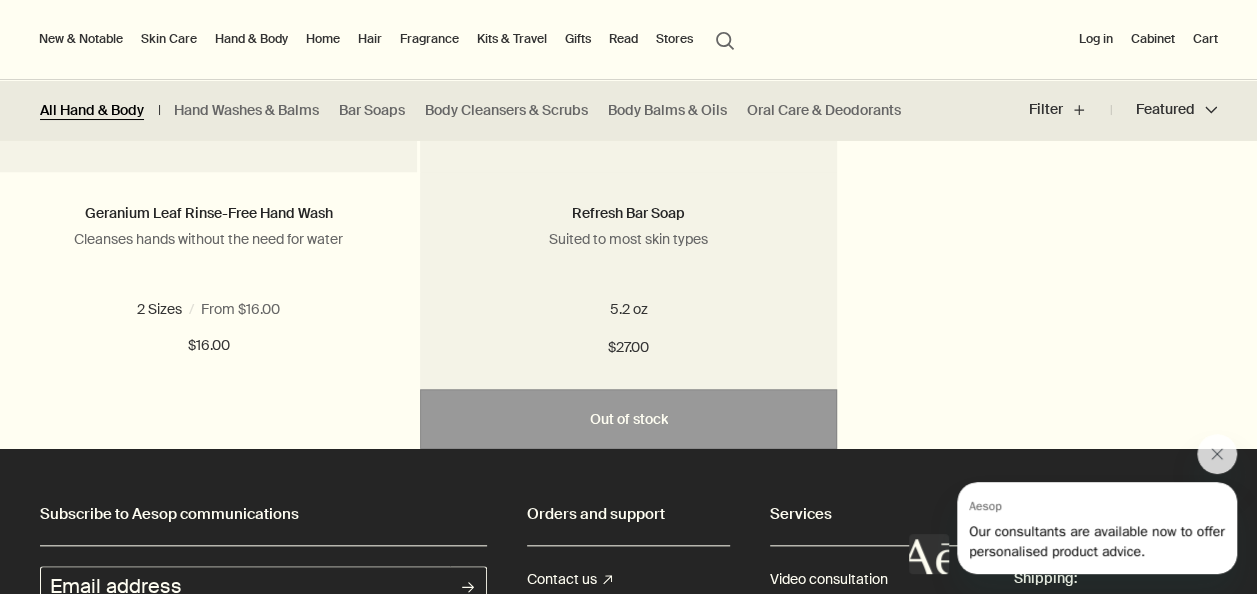 scroll, scrollTop: 8100, scrollLeft: 0, axis: vertical 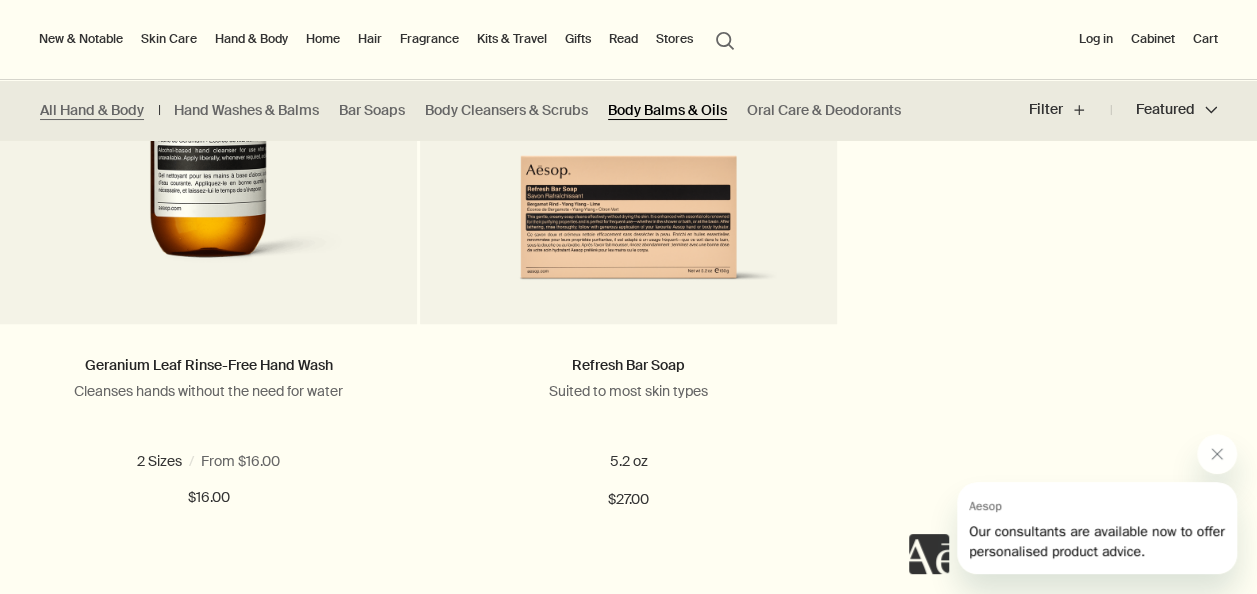 click on "Body Balms & Oils" at bounding box center (667, 110) 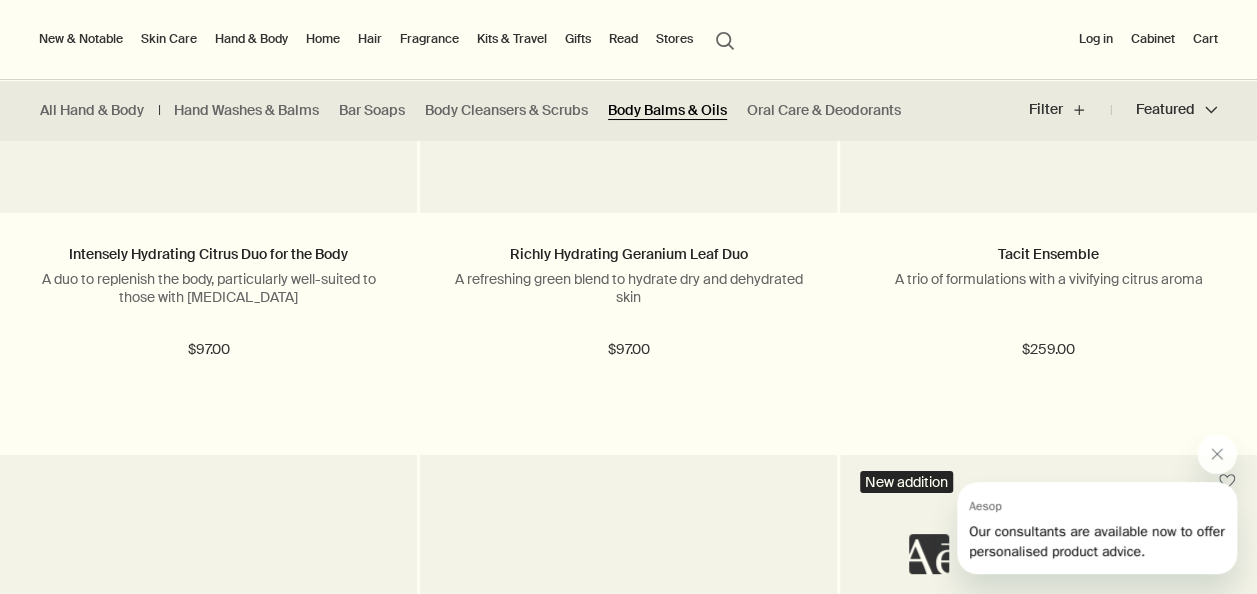 scroll, scrollTop: 0, scrollLeft: 0, axis: both 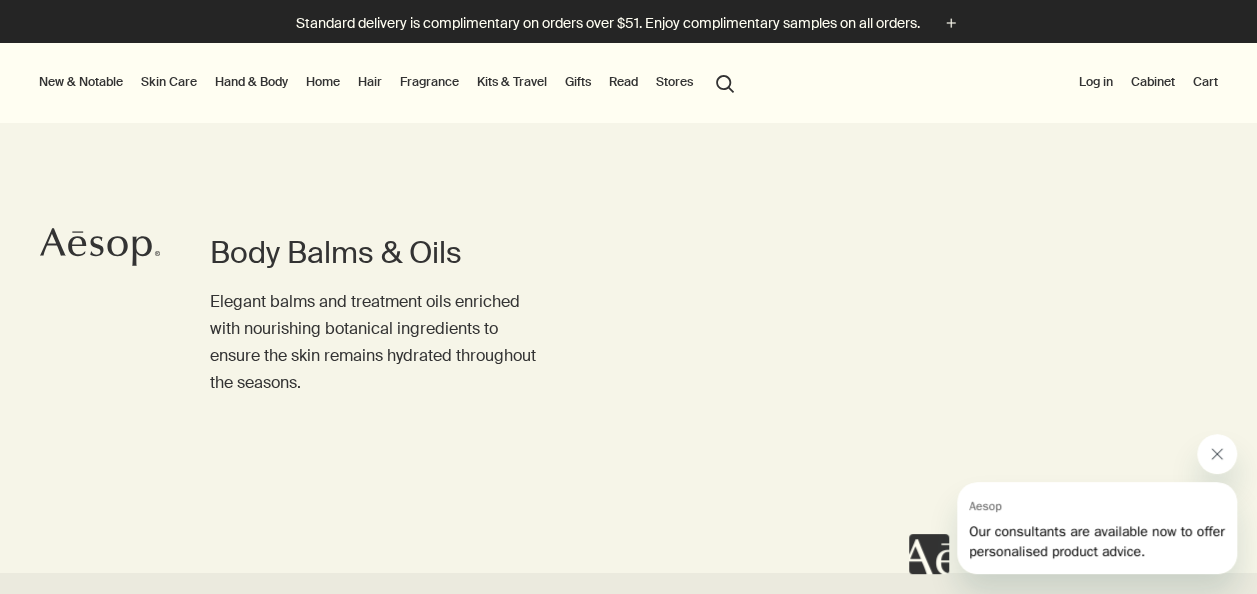 drag, startPoint x: 1223, startPoint y: 445, endPoint x: 1212, endPoint y: 445, distance: 11 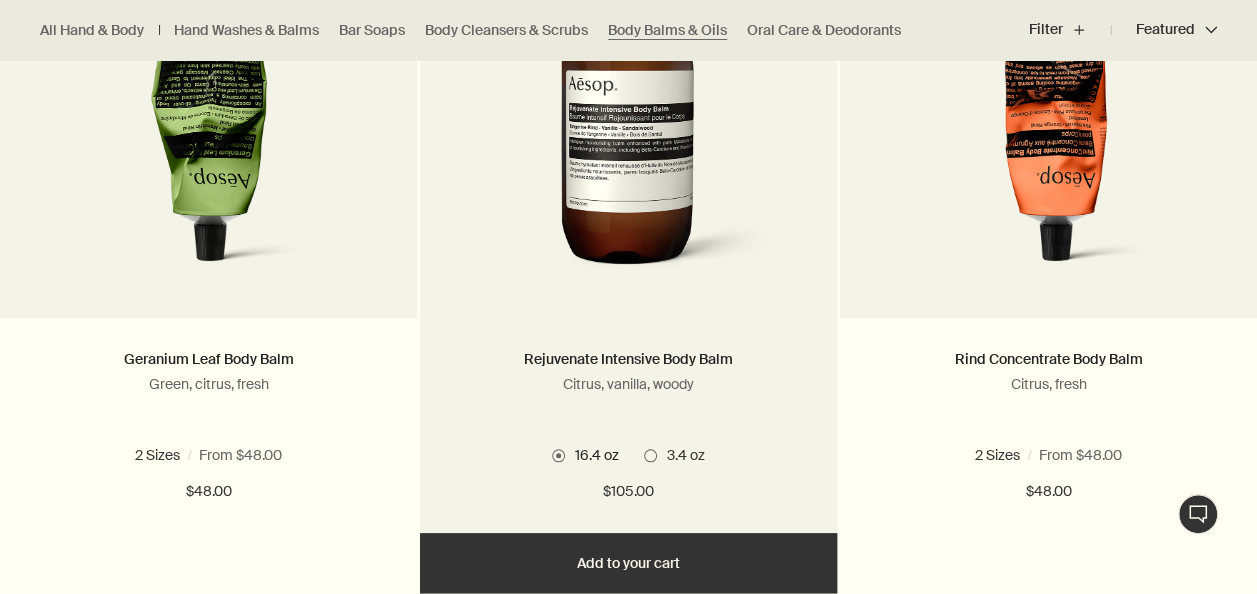 scroll, scrollTop: 900, scrollLeft: 0, axis: vertical 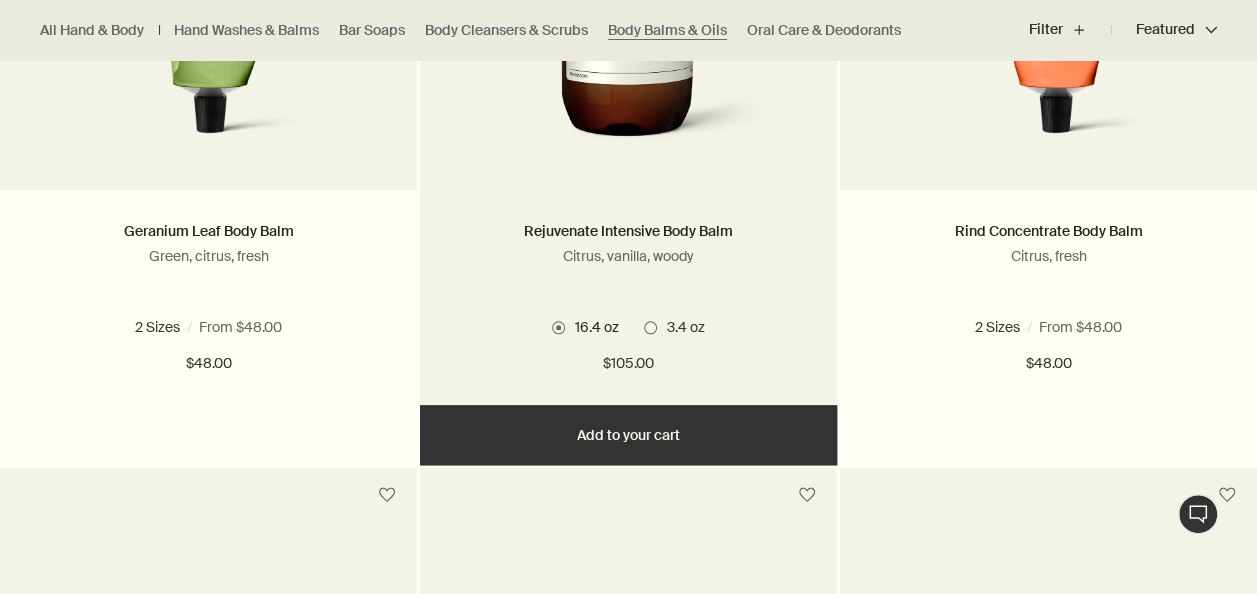 click at bounding box center (650, 327) 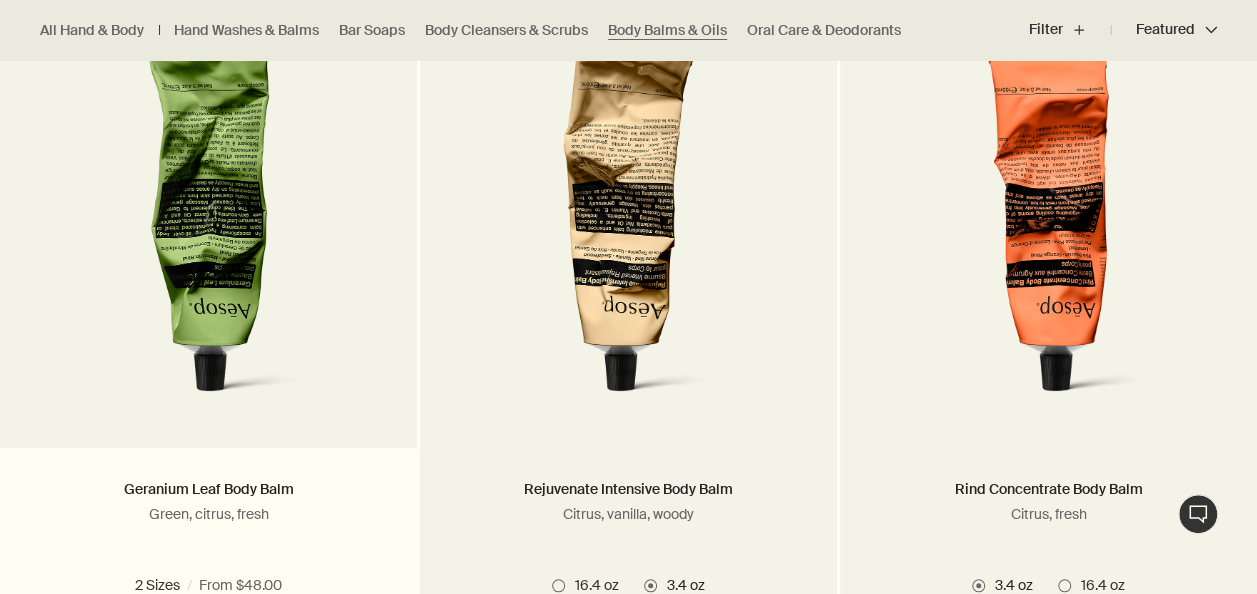 scroll, scrollTop: 800, scrollLeft: 0, axis: vertical 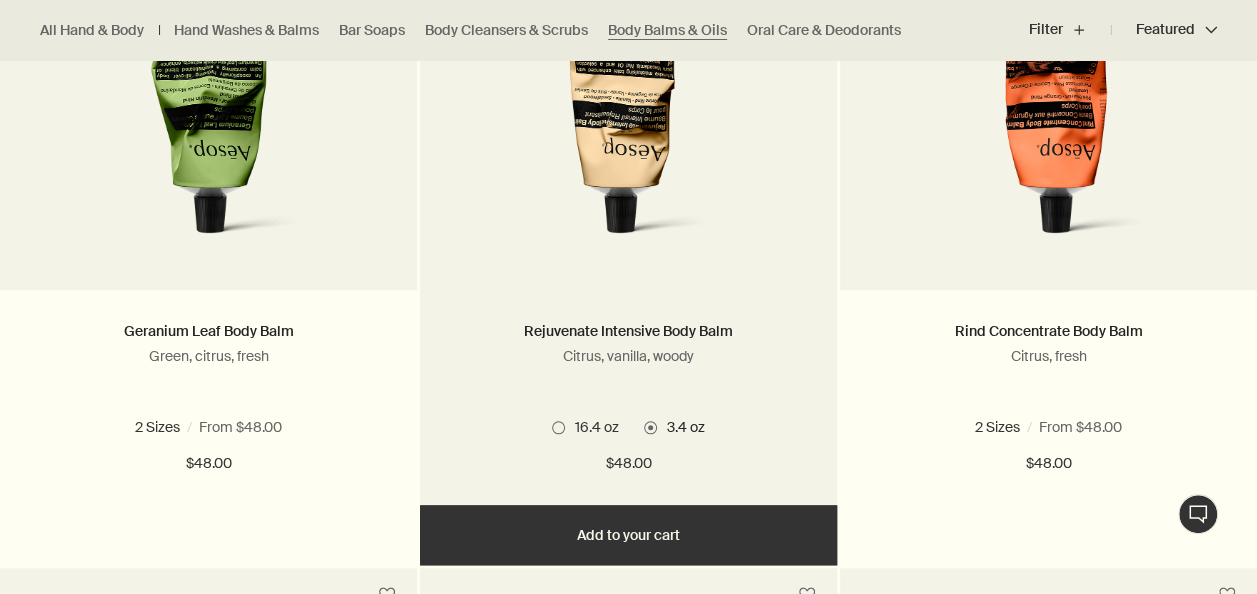 drag, startPoint x: 556, startPoint y: 425, endPoint x: 566, endPoint y: 429, distance: 10.770329 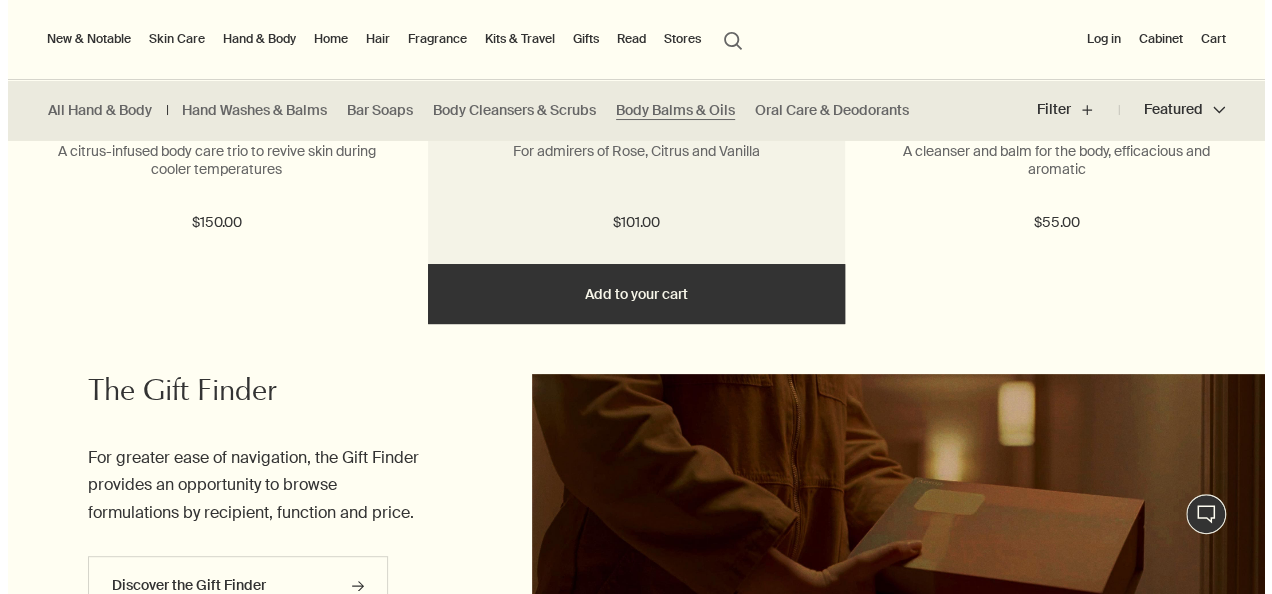 scroll, scrollTop: 3900, scrollLeft: 0, axis: vertical 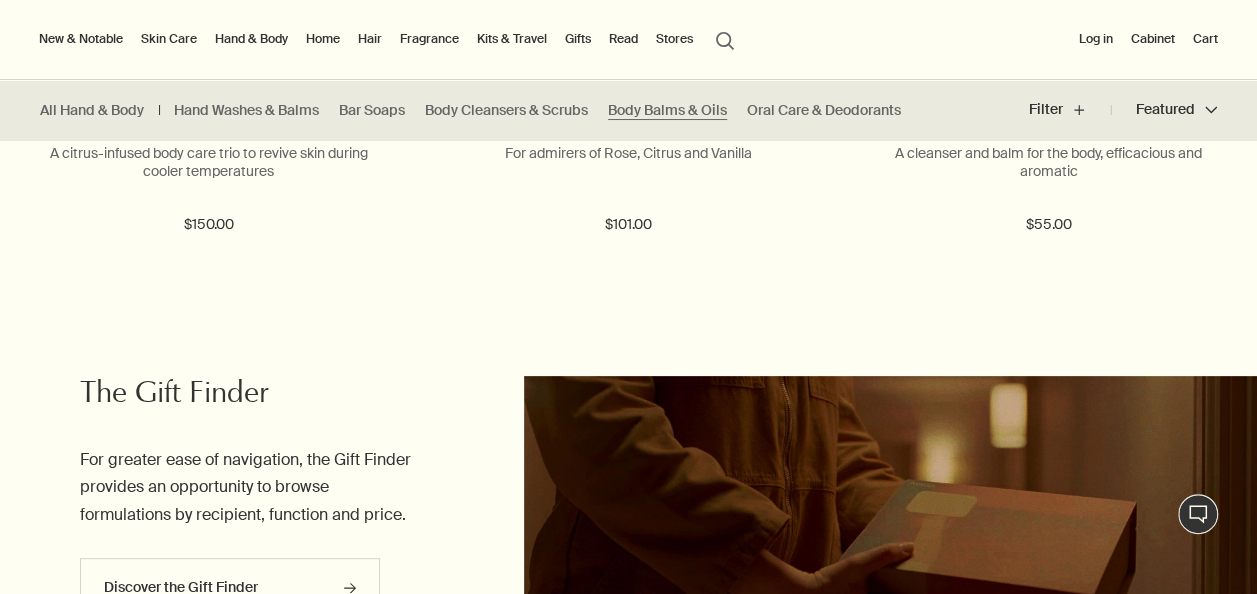click on "Skin Care" at bounding box center [169, 39] 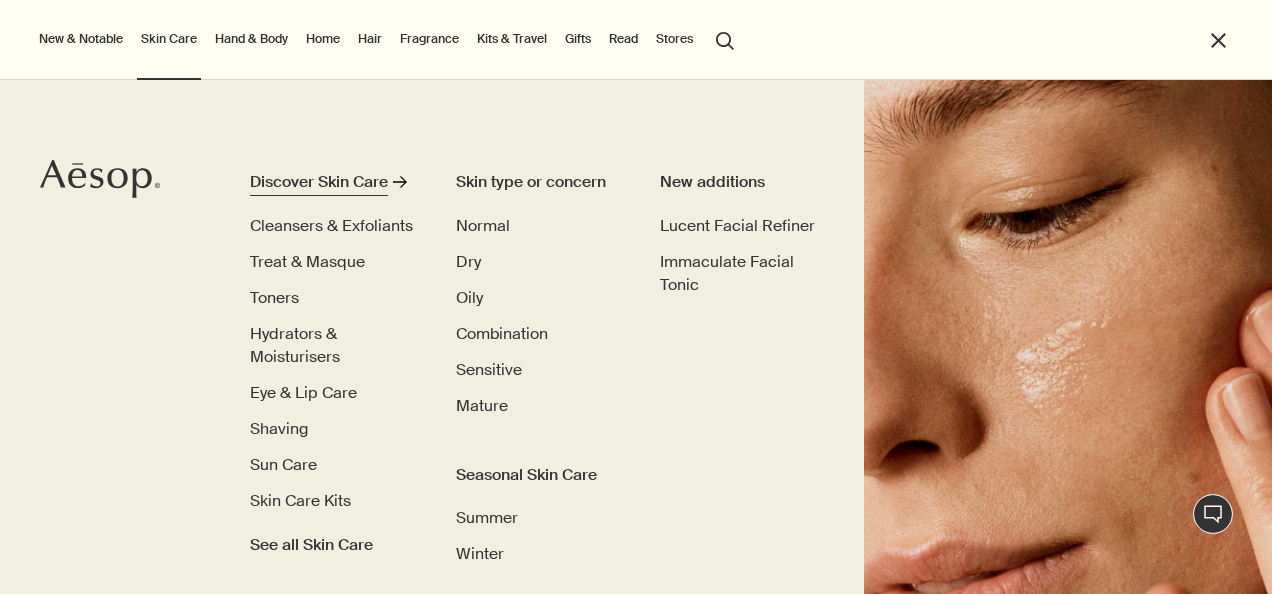click on "Discover Skin Care" at bounding box center [319, 182] 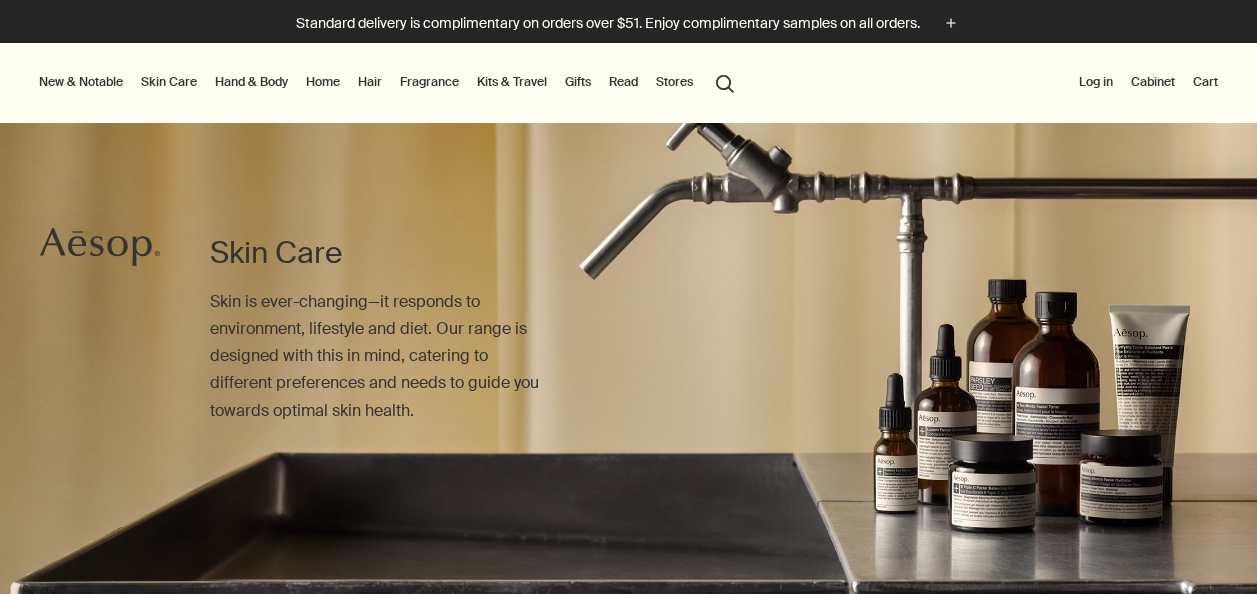 scroll, scrollTop: 0, scrollLeft: 0, axis: both 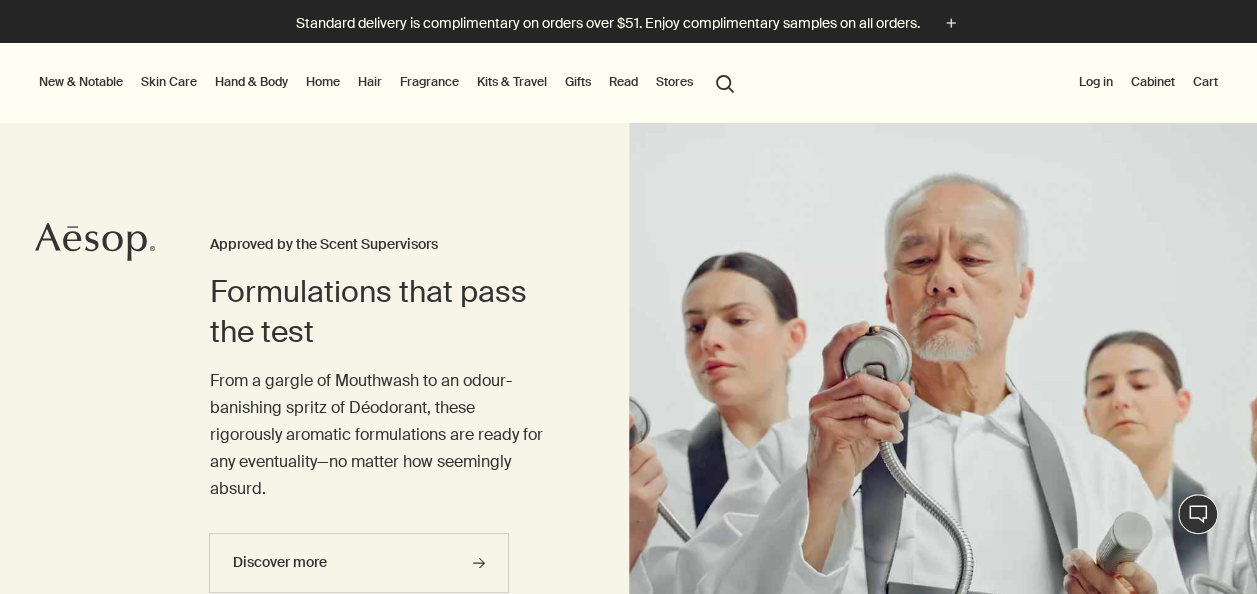 click on "Skin Care" at bounding box center (169, 82) 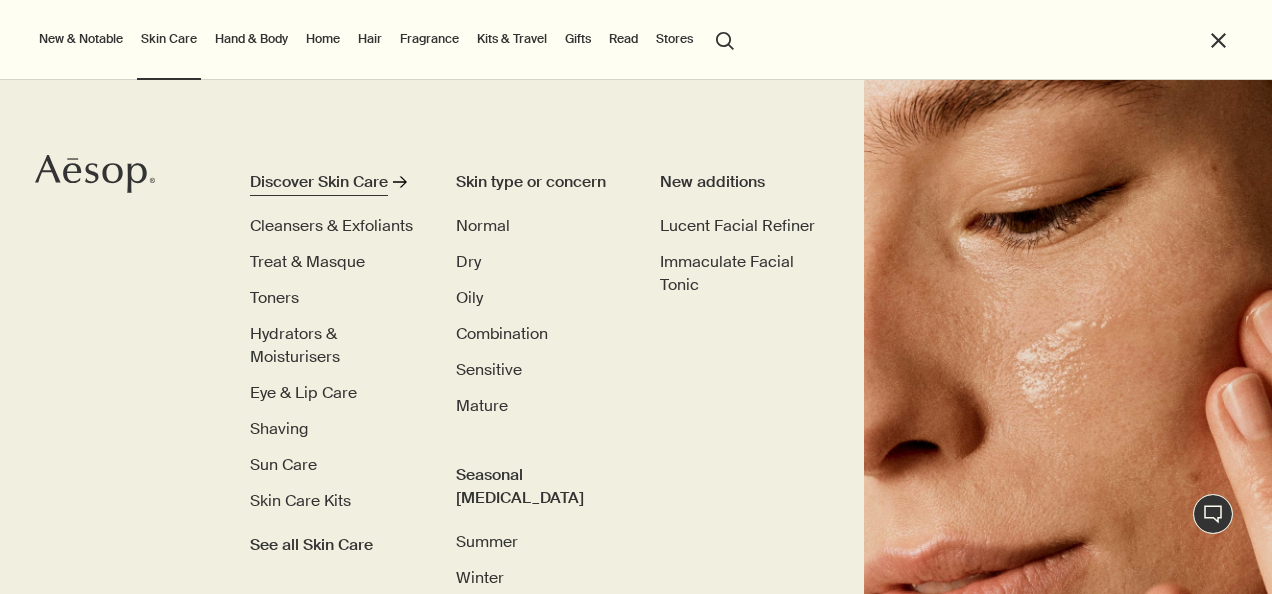 click on "Discover Skin Care" at bounding box center (319, 182) 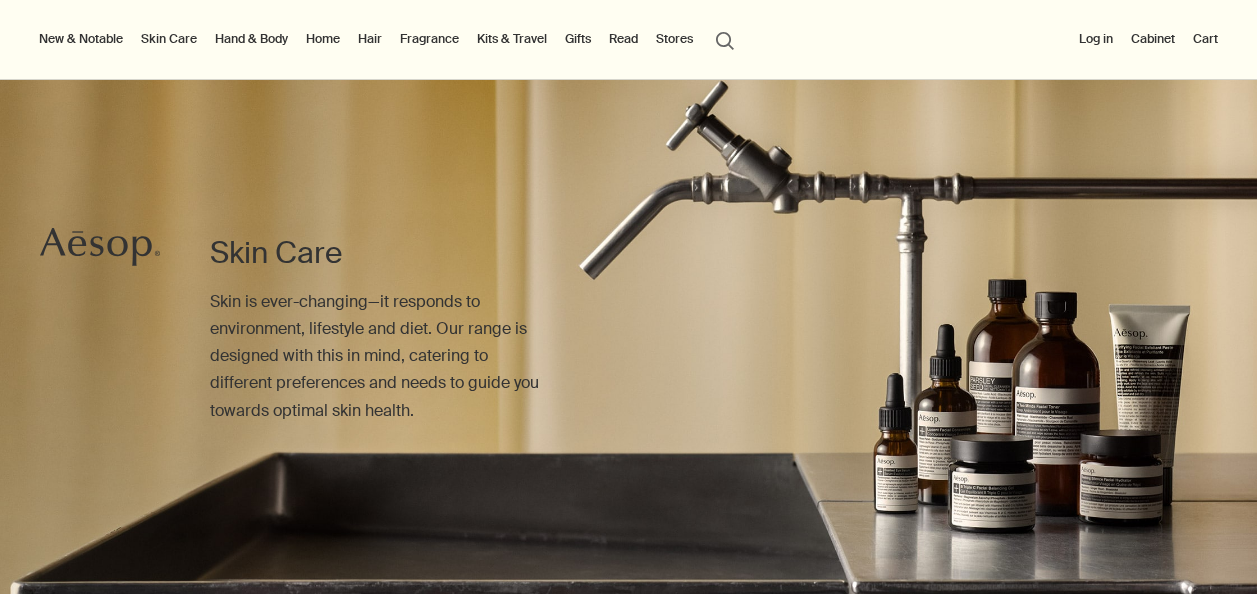scroll, scrollTop: 100, scrollLeft: 0, axis: vertical 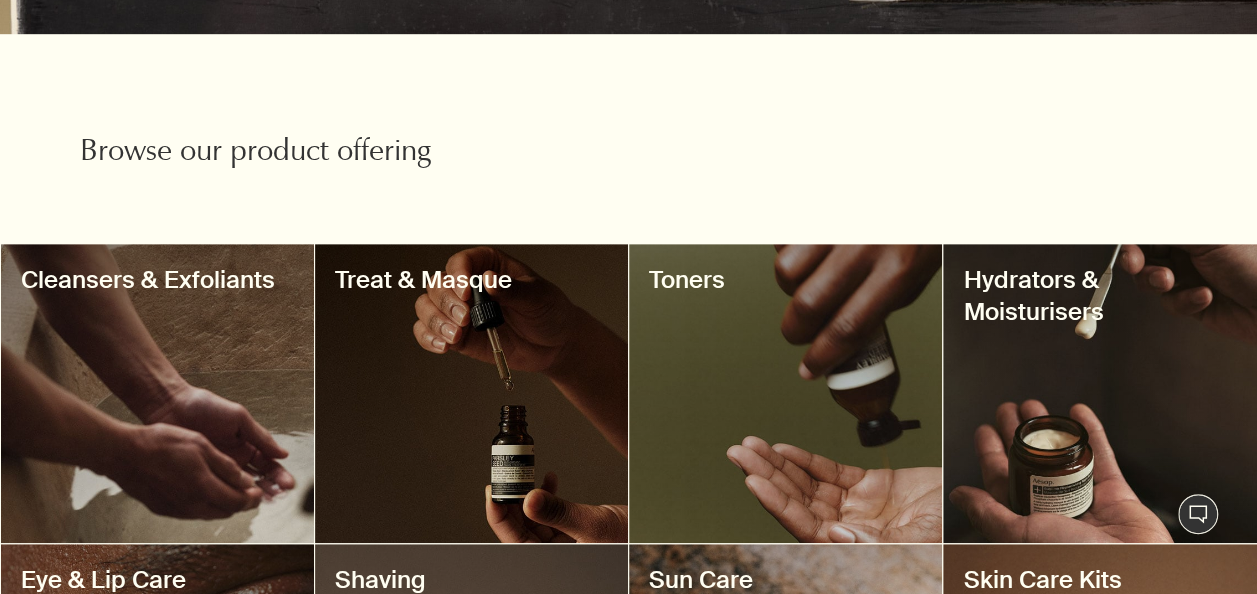drag, startPoint x: 1016, startPoint y: 319, endPoint x: 1002, endPoint y: 316, distance: 14.3178215 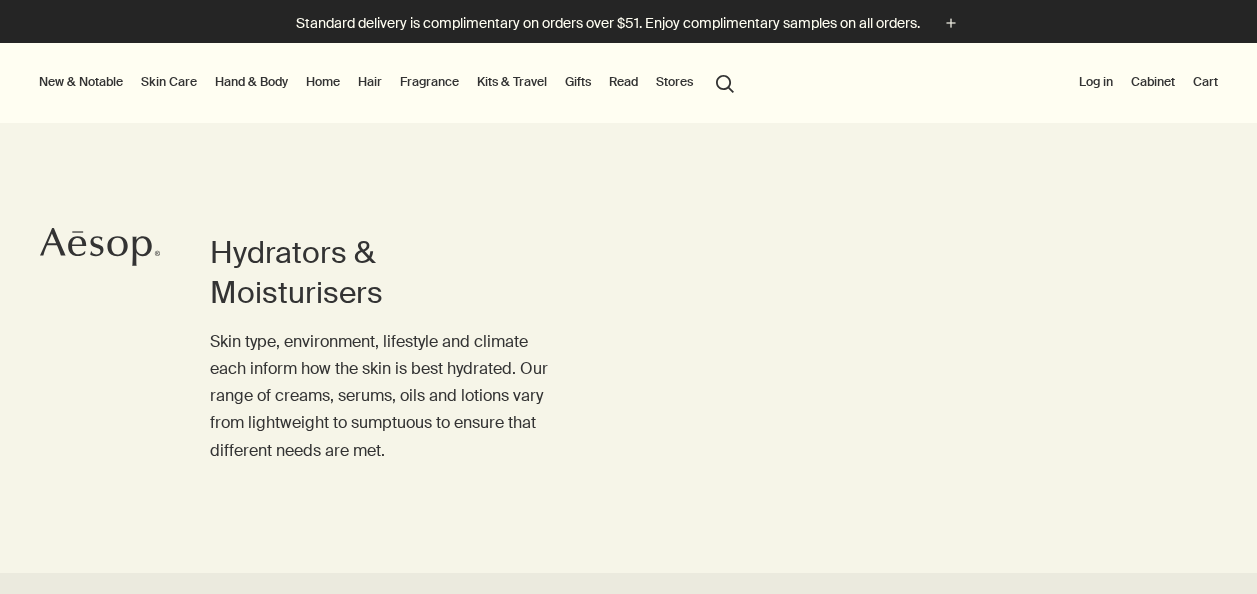 scroll, scrollTop: 0, scrollLeft: 0, axis: both 